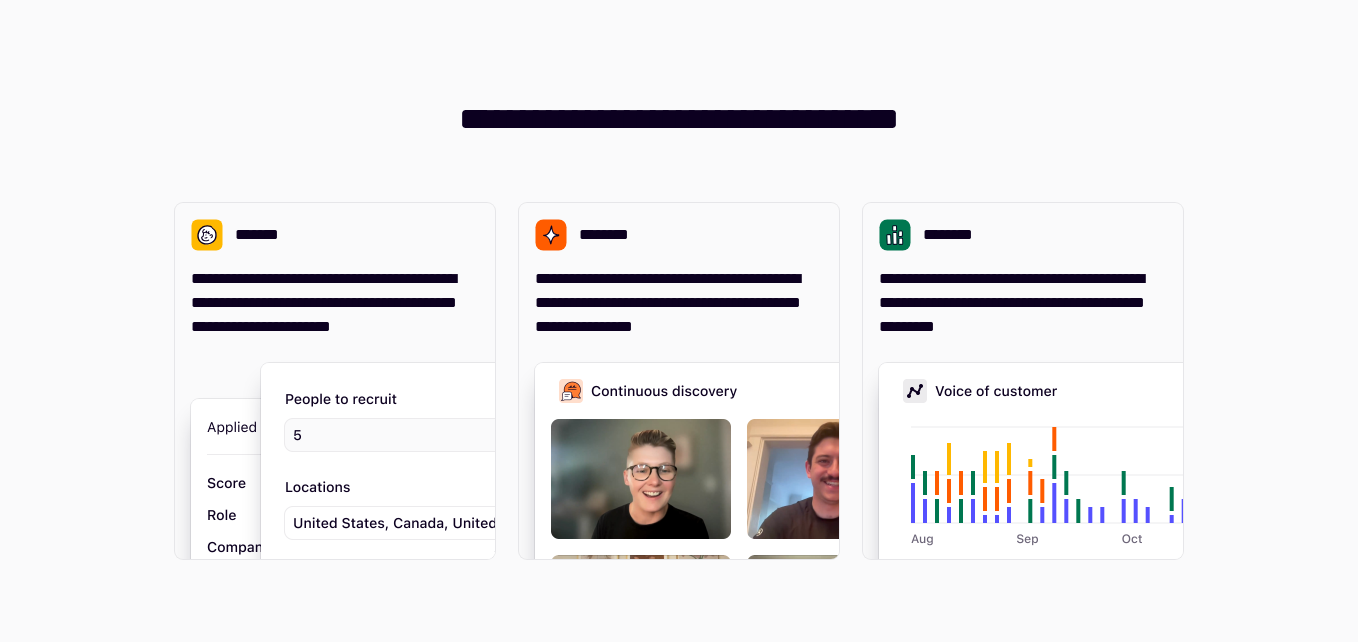 scroll, scrollTop: 0, scrollLeft: 0, axis: both 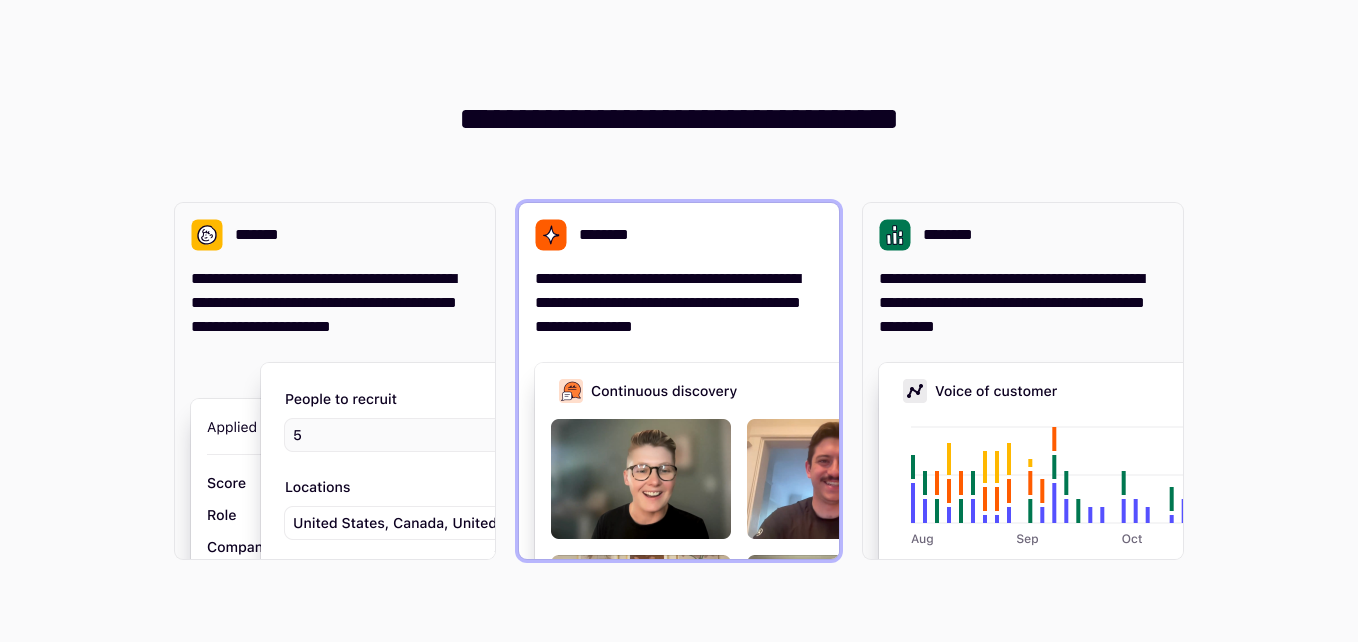 click on "**********" at bounding box center [679, 303] 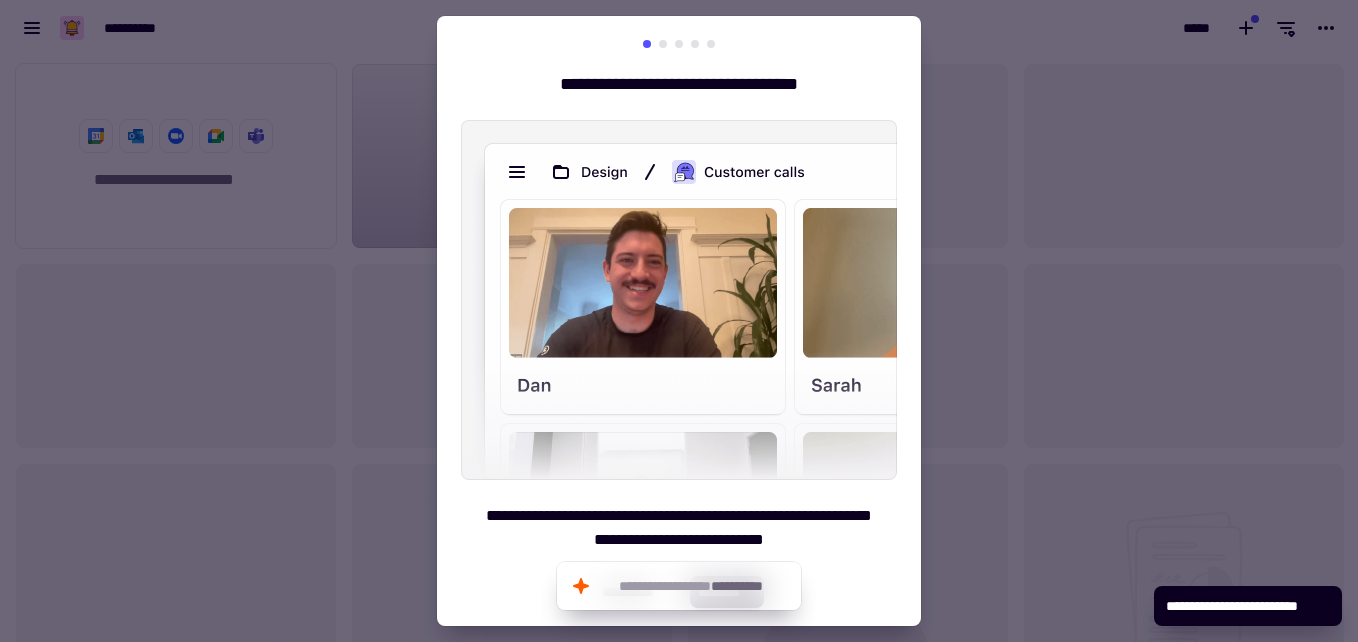 scroll, scrollTop: 16, scrollLeft: 16, axis: both 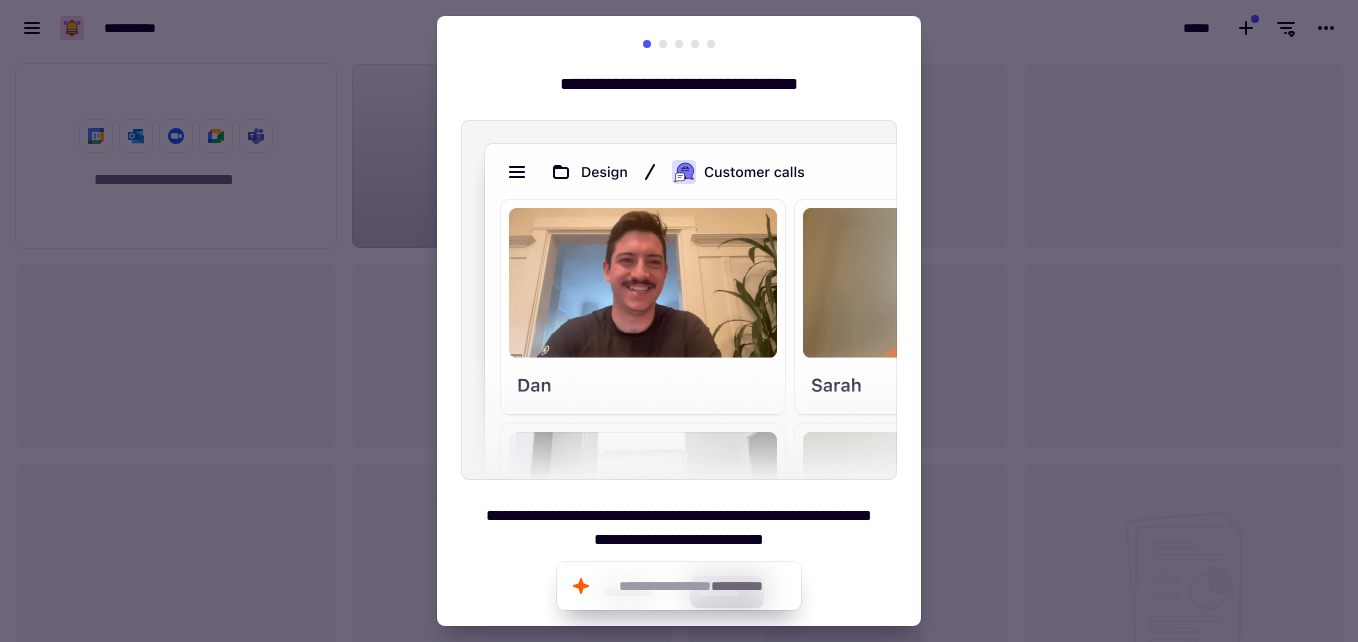 click at bounding box center (679, 321) 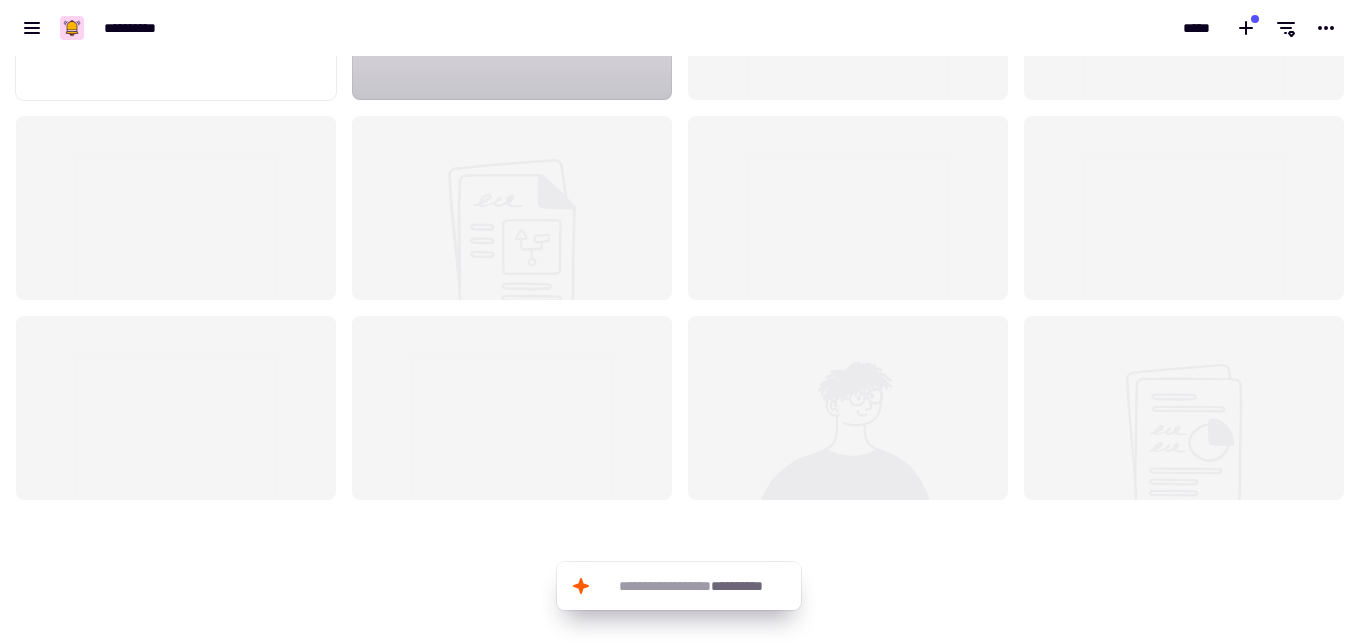 scroll, scrollTop: 0, scrollLeft: 0, axis: both 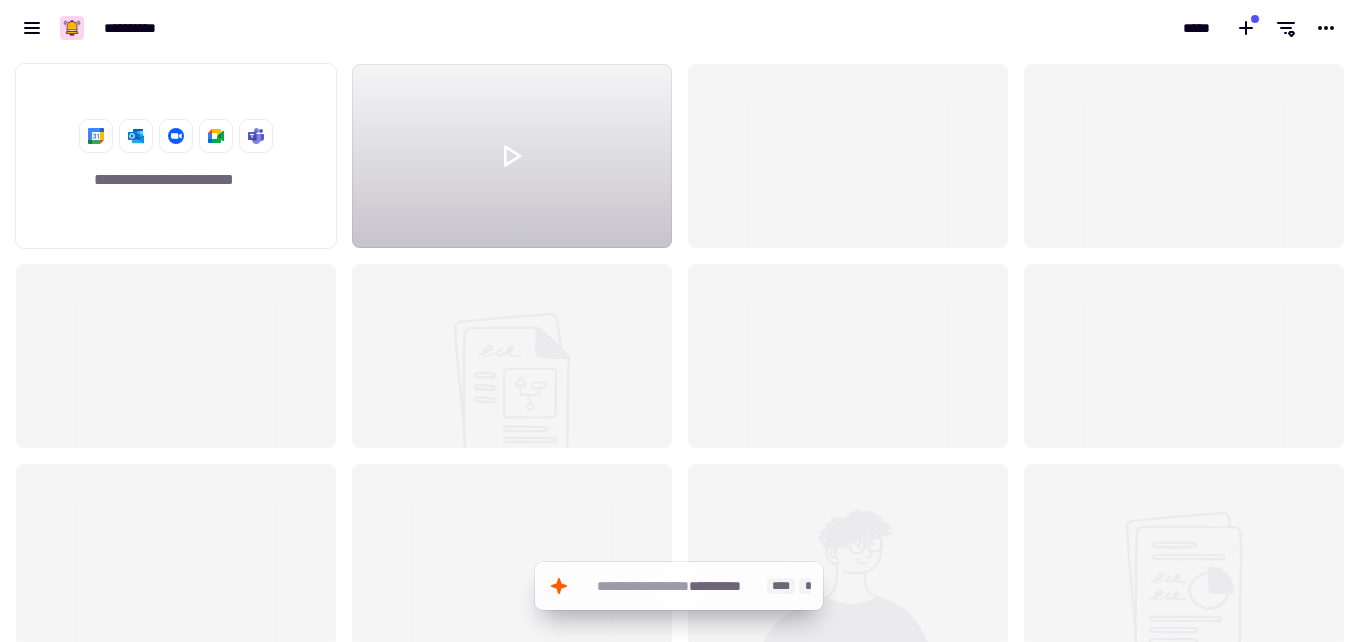 click on "**********" 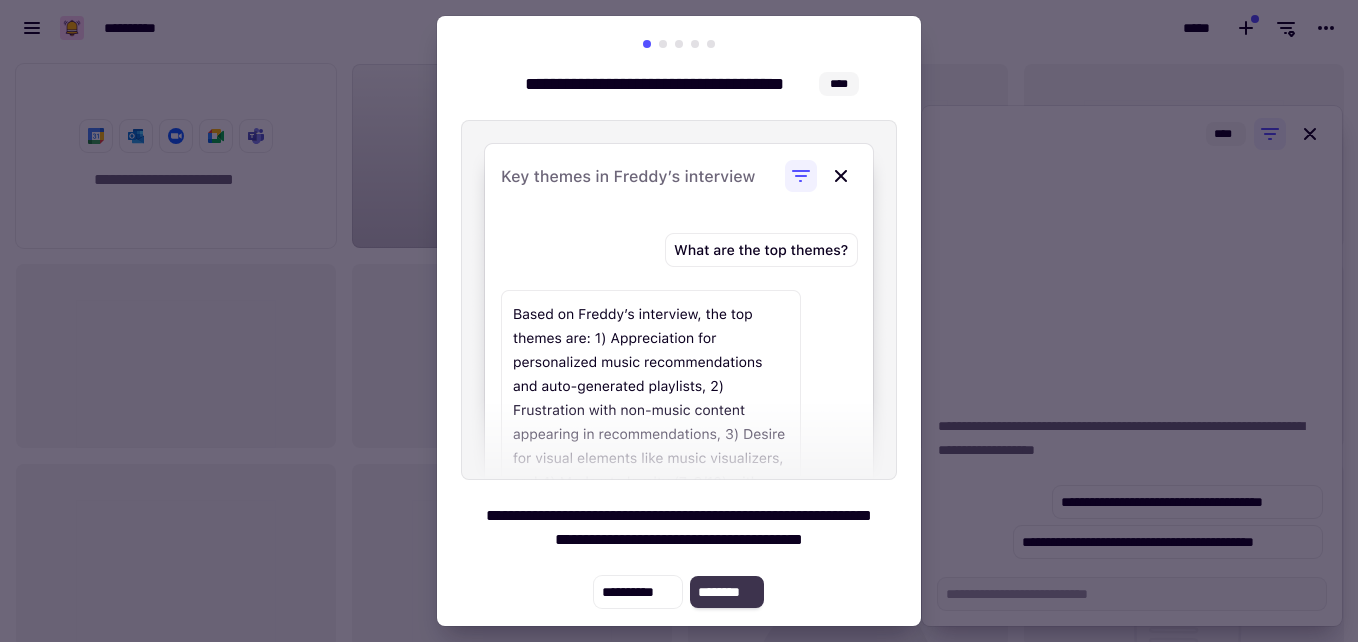 click on "********" 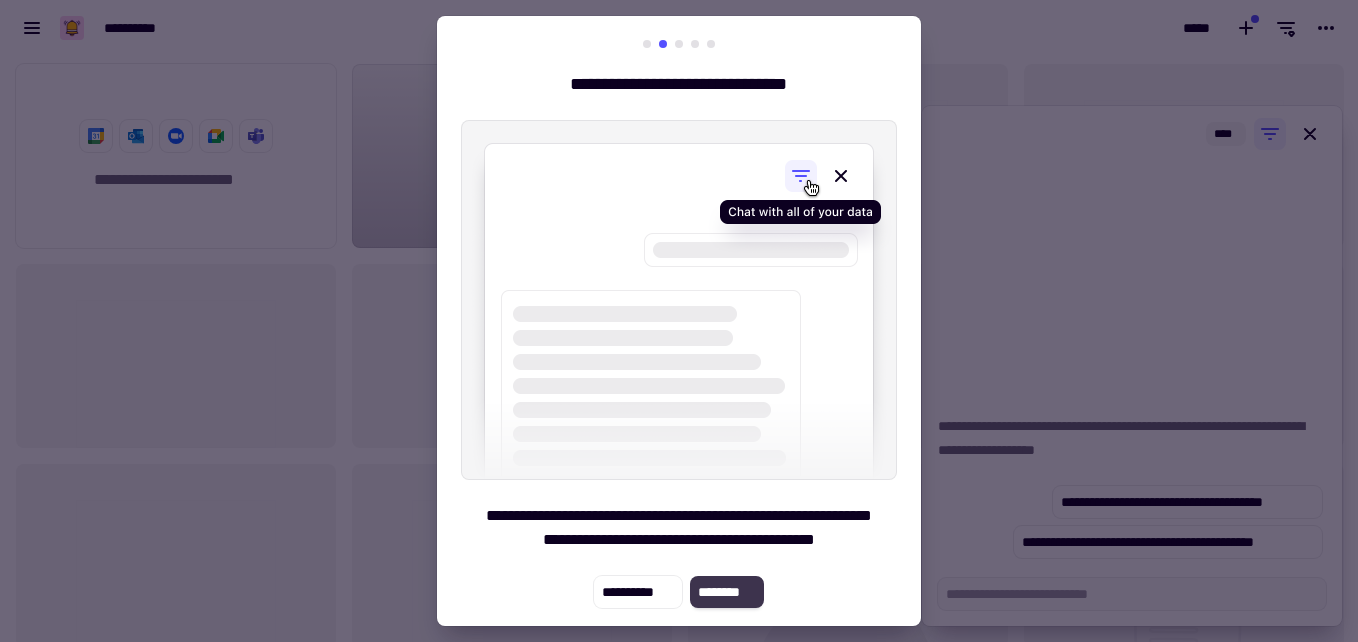 click on "********" 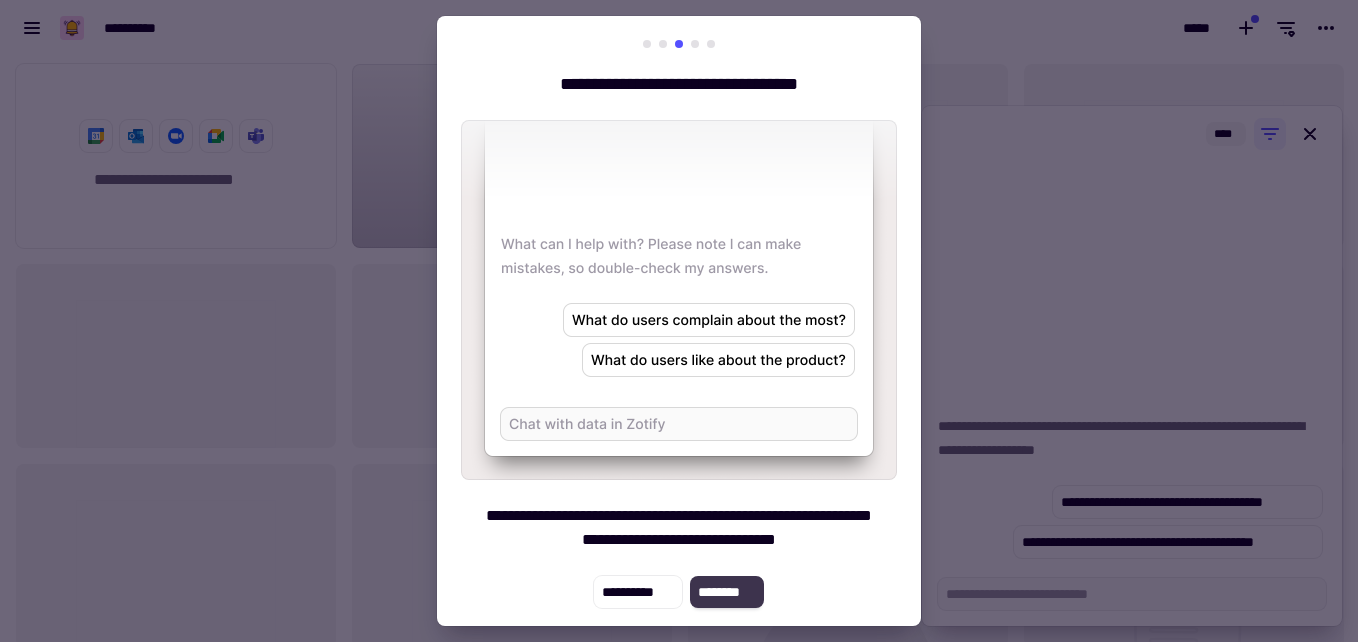 click on "********" 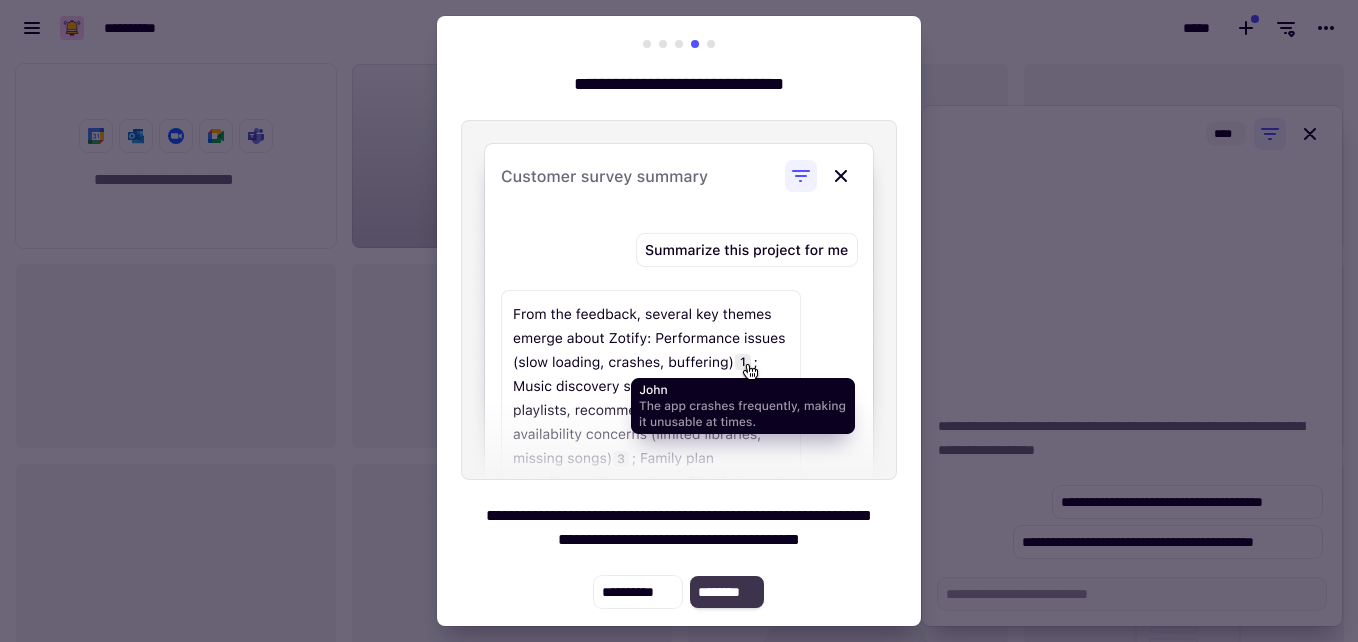 click on "********" 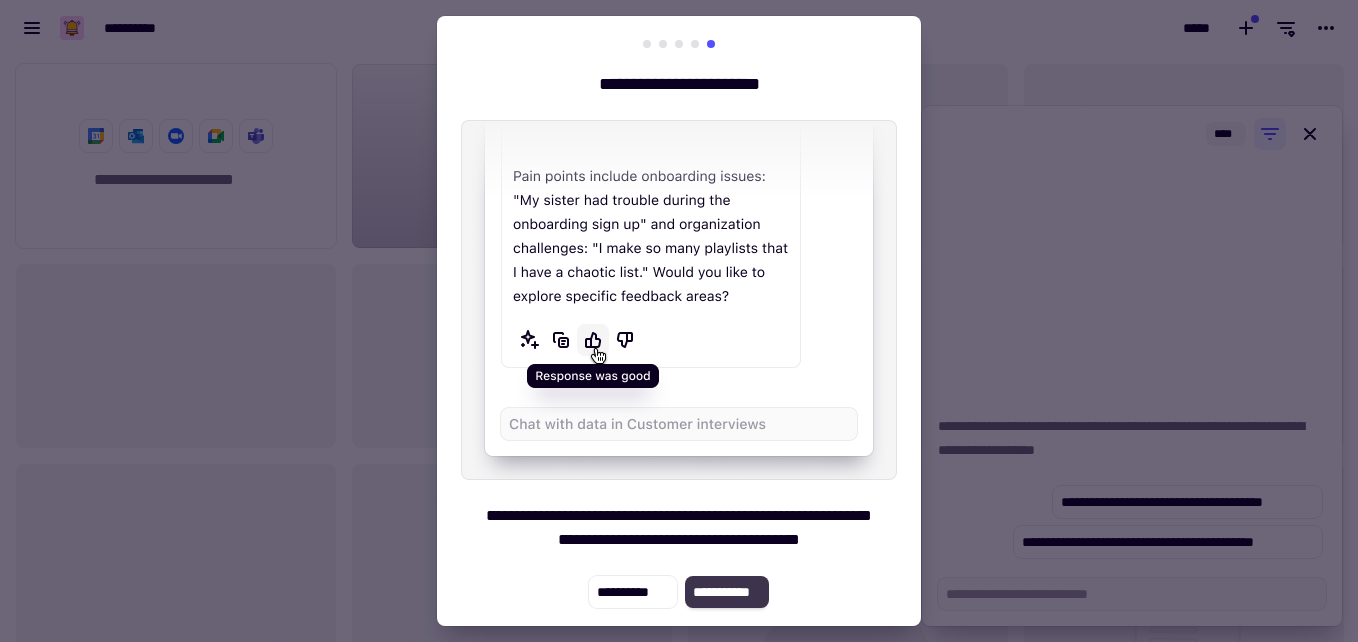 click on "**********" 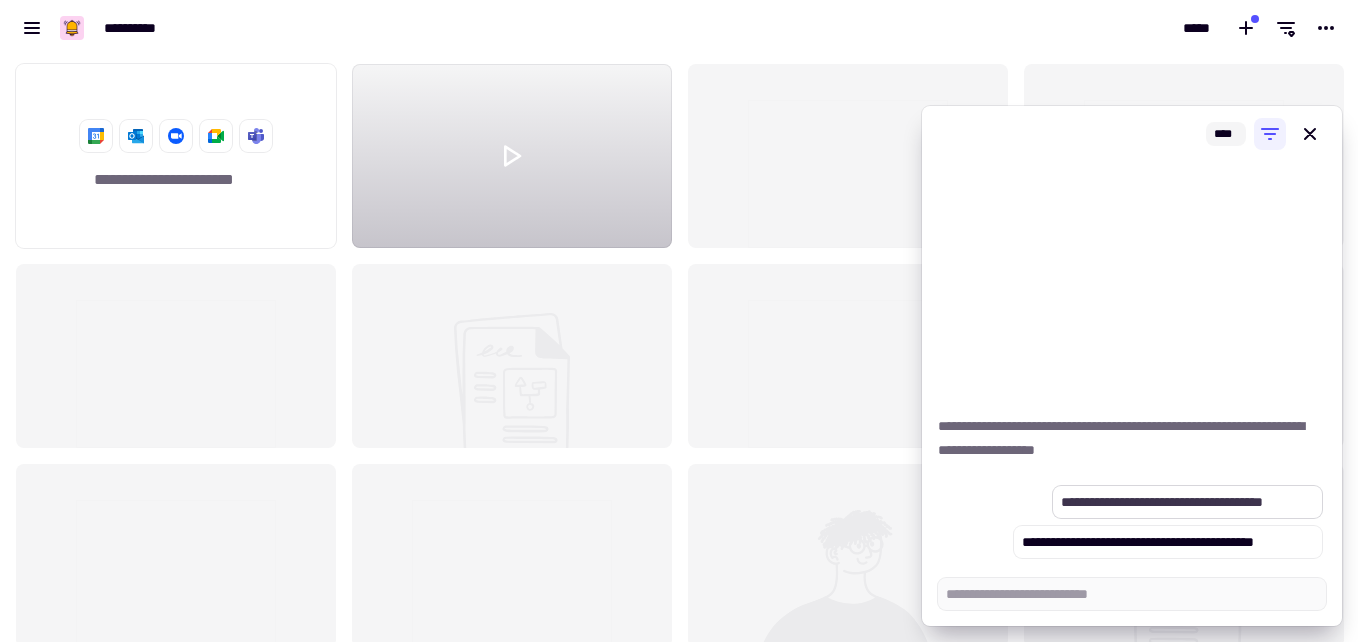 click on "**********" at bounding box center (1187, 502) 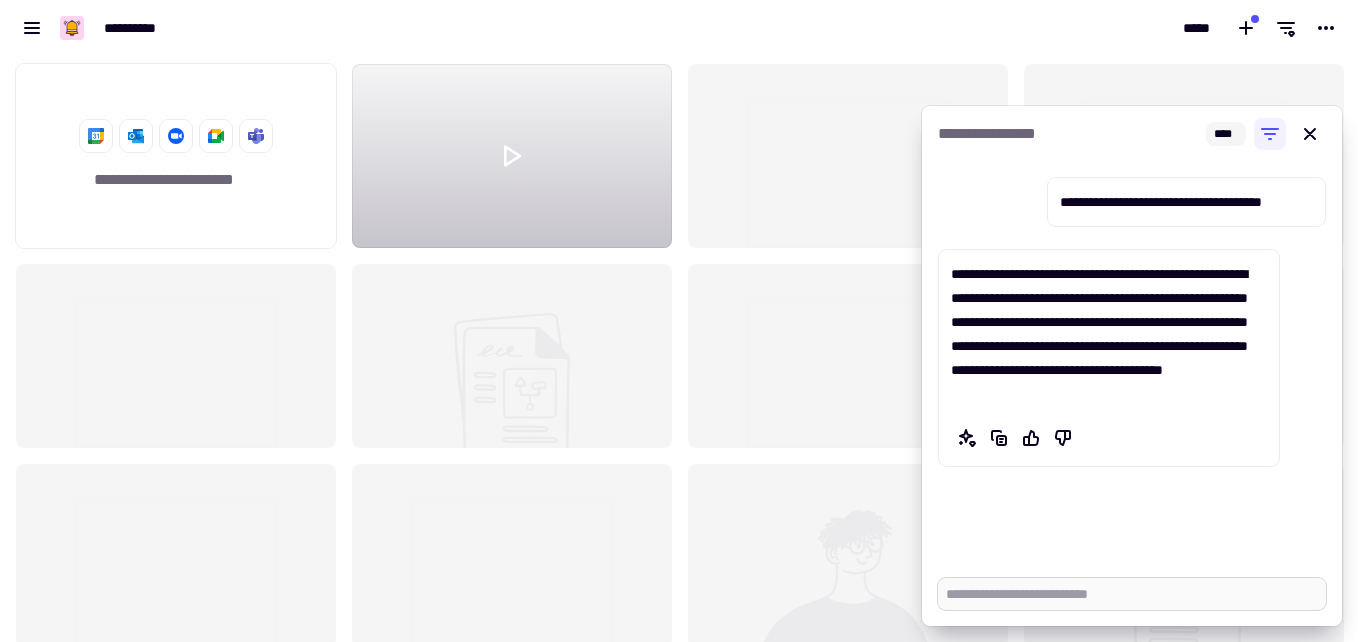 click at bounding box center (1132, 594) 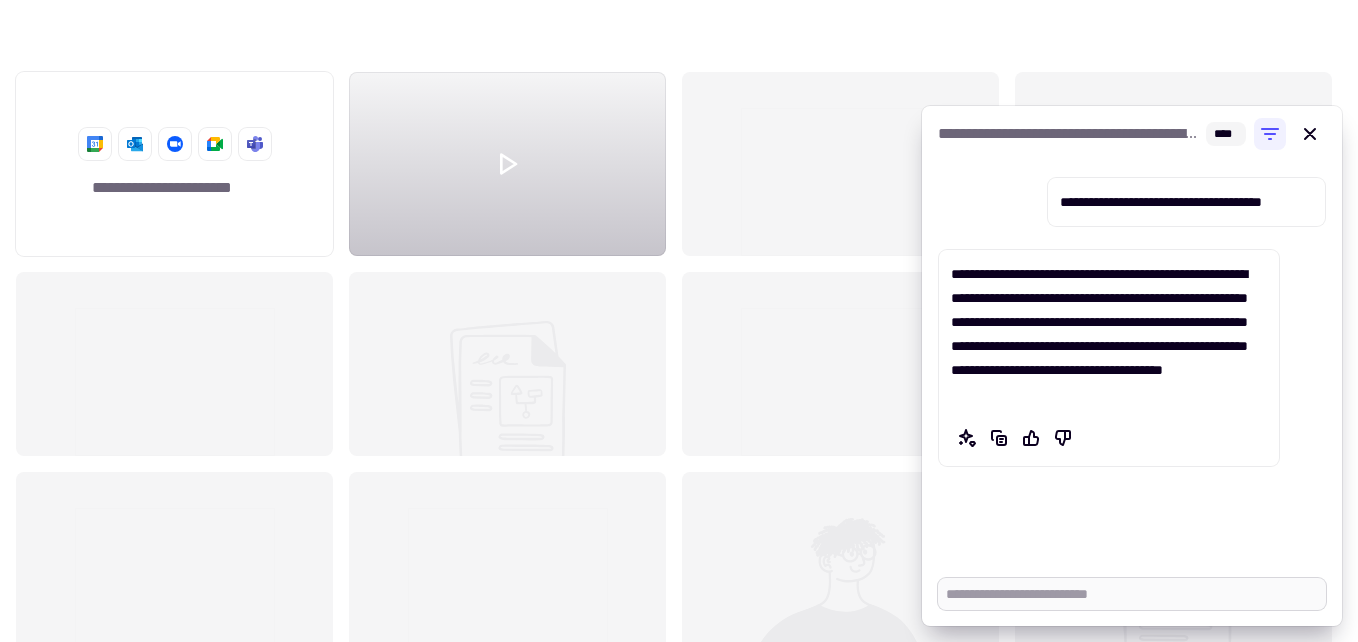 scroll, scrollTop: 571, scrollLeft: 1328, axis: both 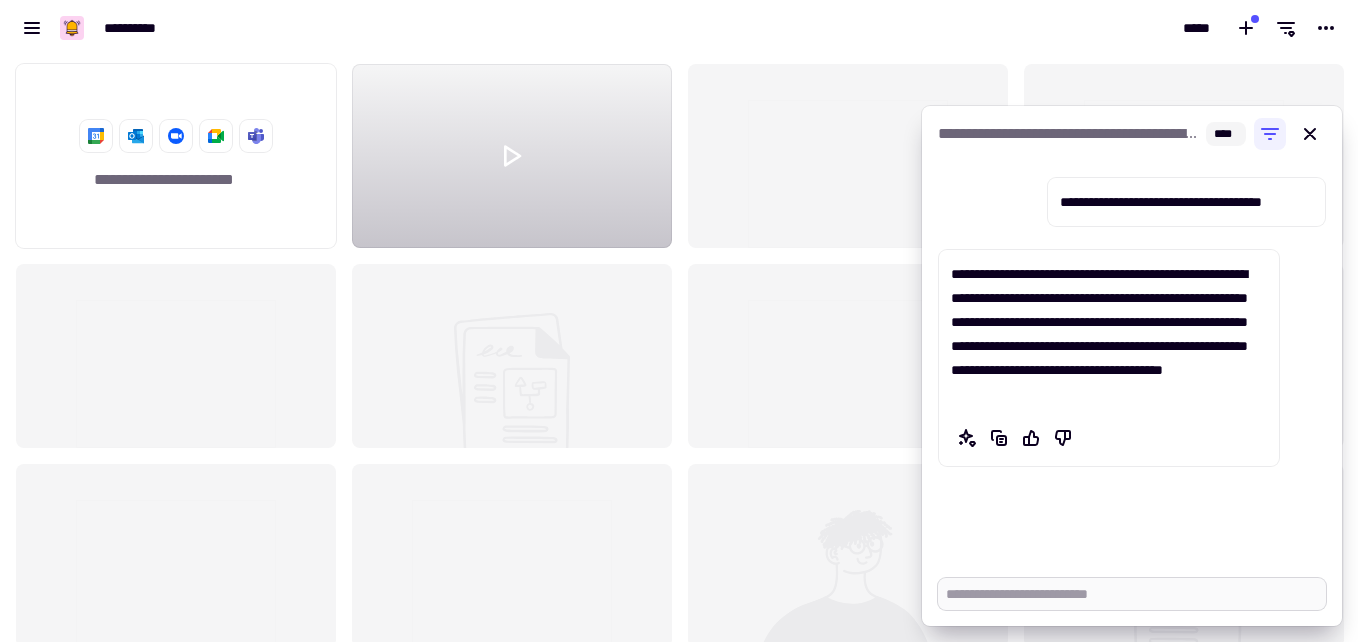 click at bounding box center (1132, 594) 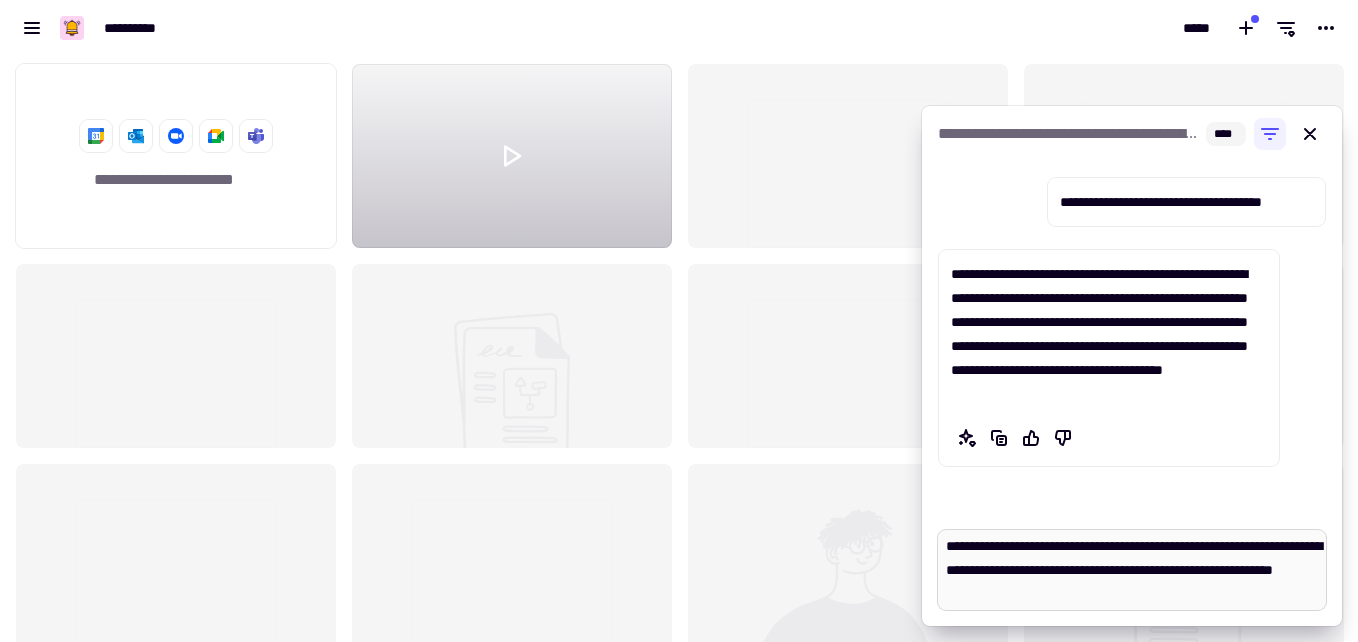 scroll, scrollTop: 41, scrollLeft: 0, axis: vertical 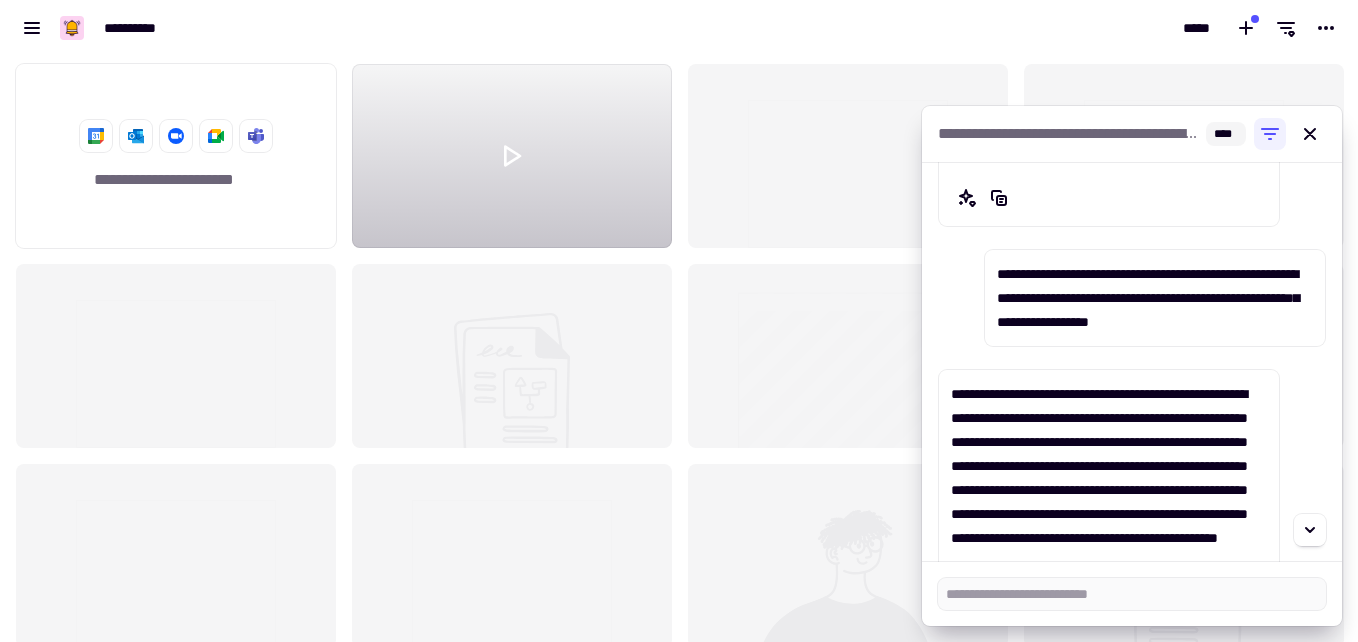 click 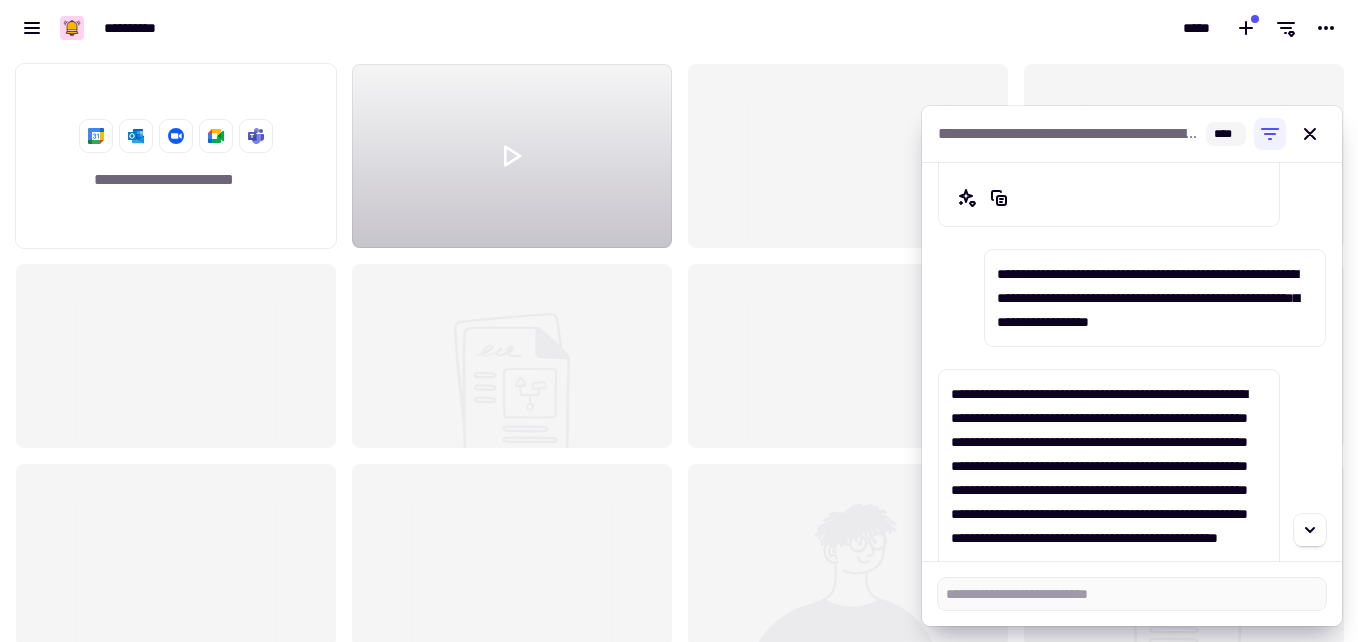 click 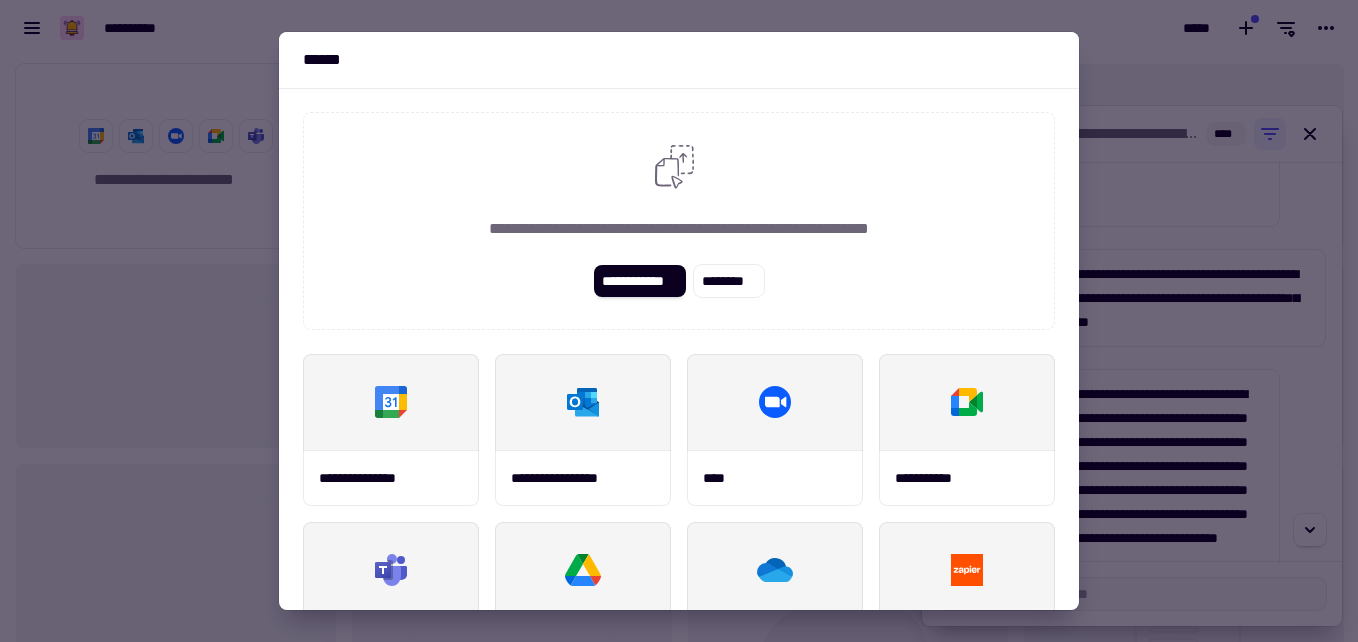 click at bounding box center (679, 321) 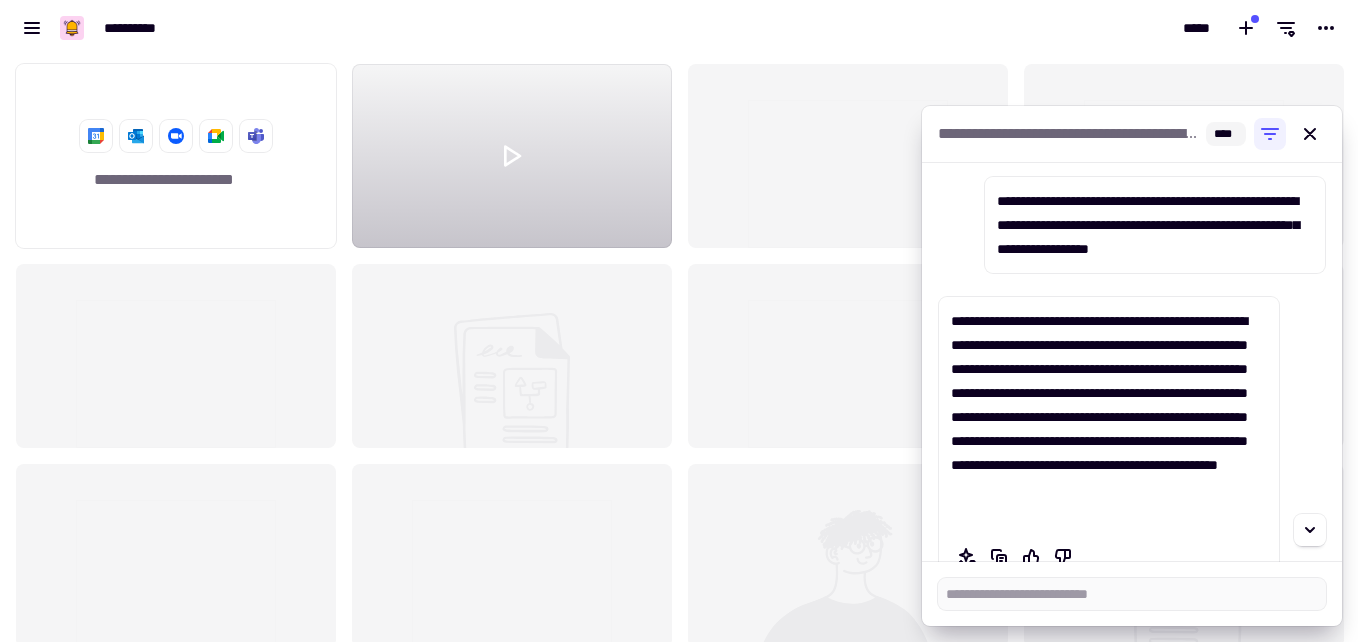 scroll, scrollTop: 312, scrollLeft: 0, axis: vertical 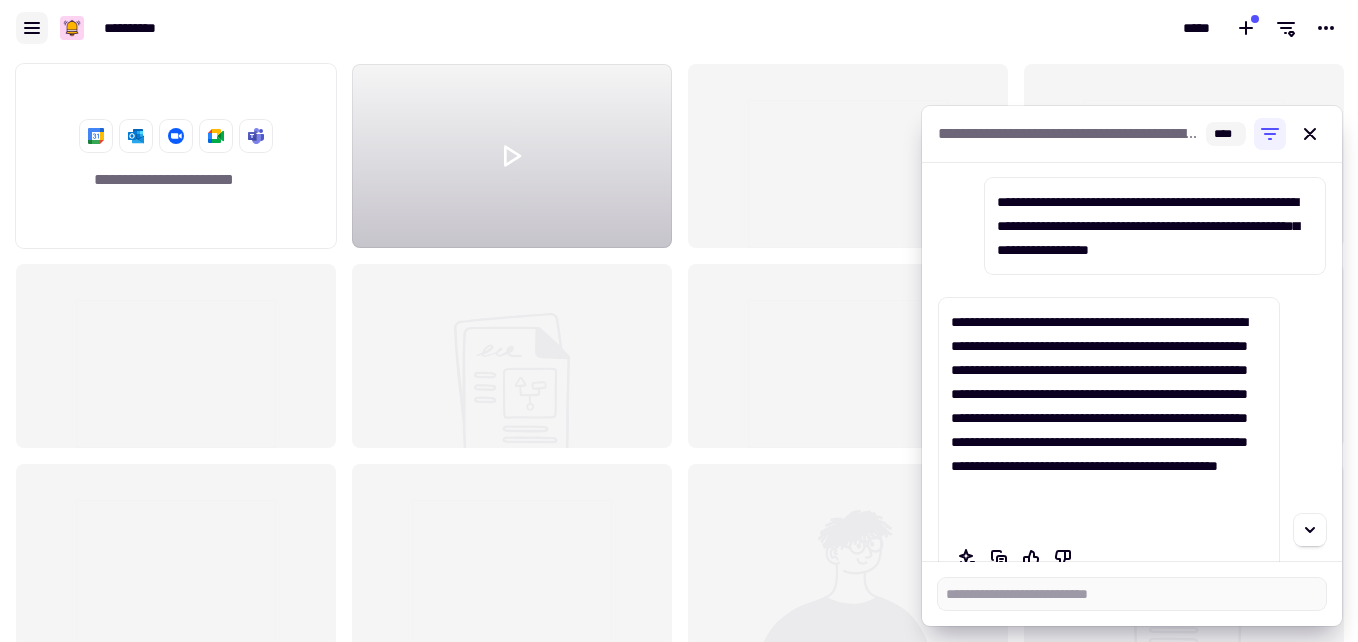 click 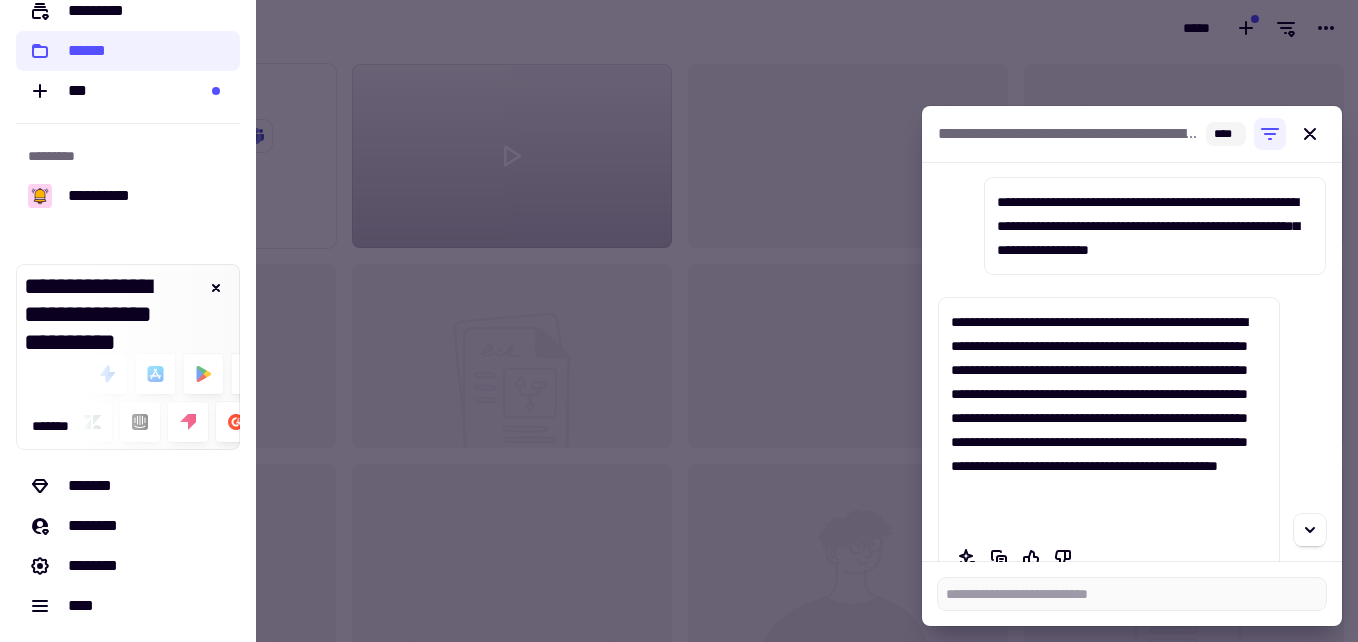 scroll, scrollTop: 0, scrollLeft: 0, axis: both 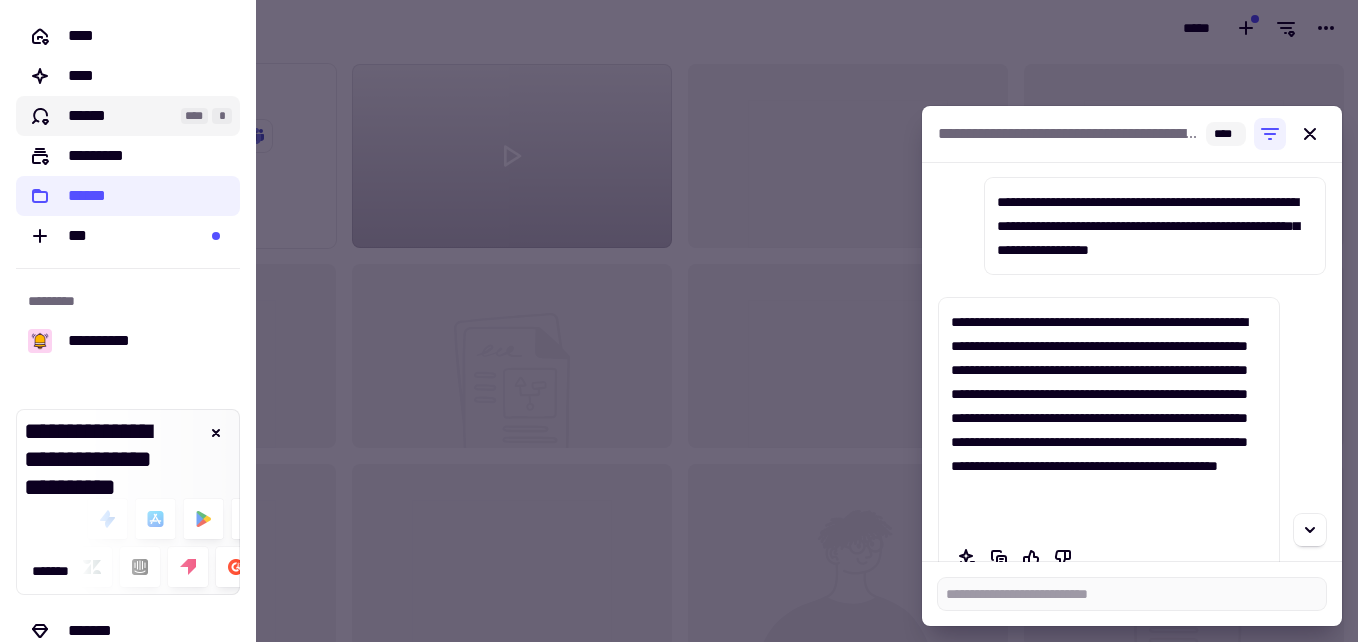 click on "******" 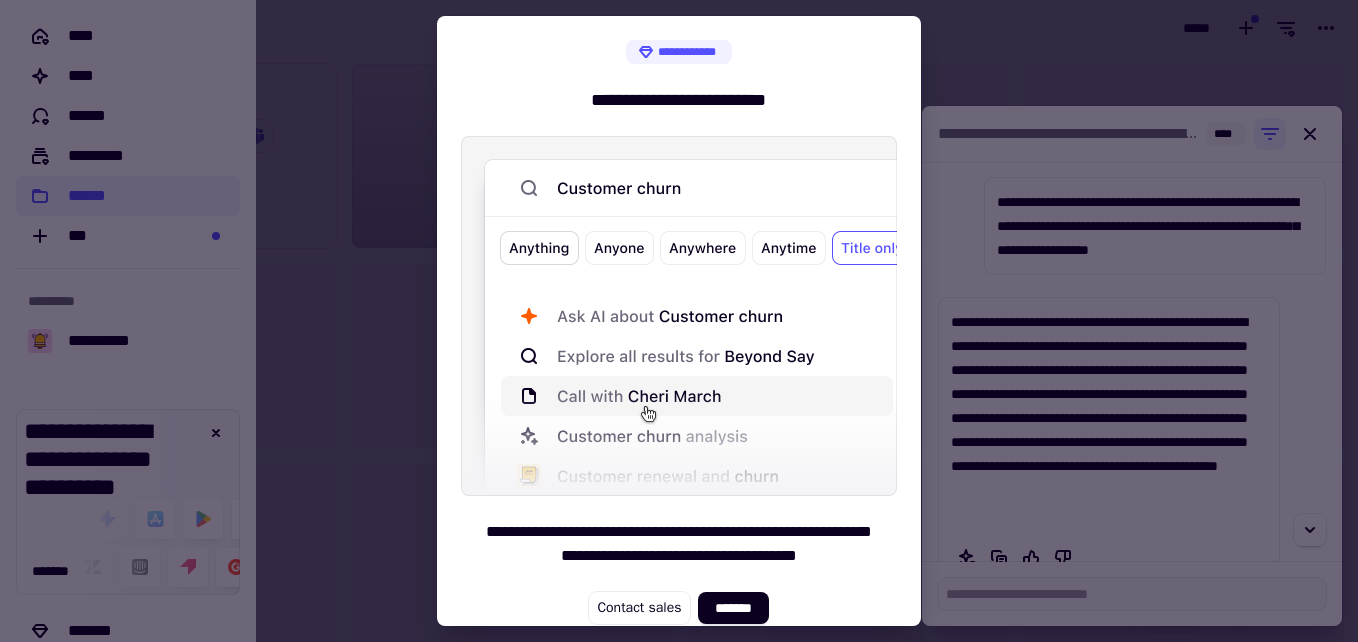 click on "**********" at bounding box center (679, 332) 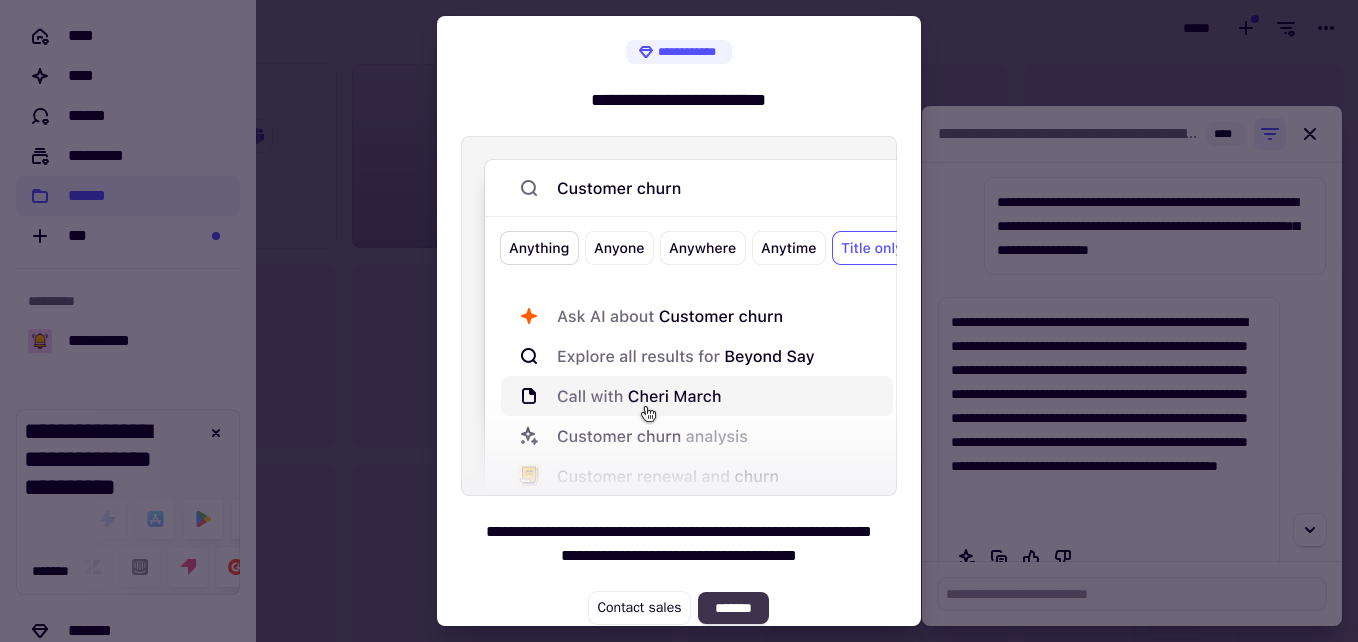 click on "*******" 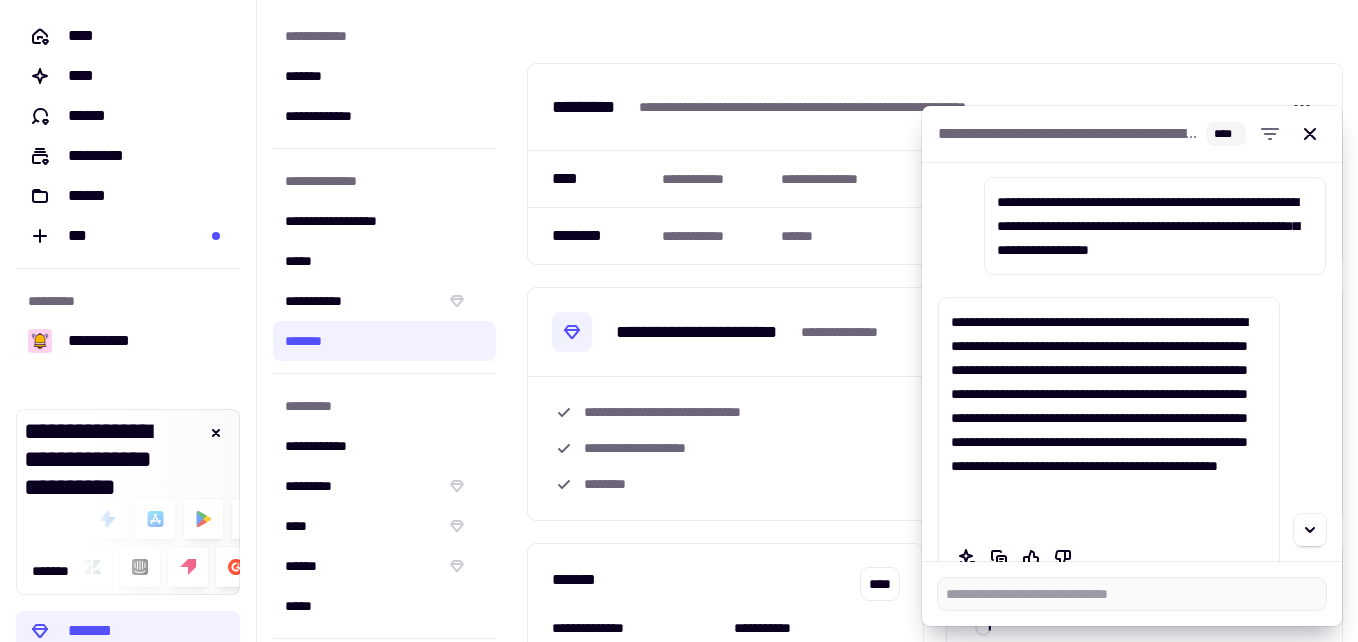 type on "*" 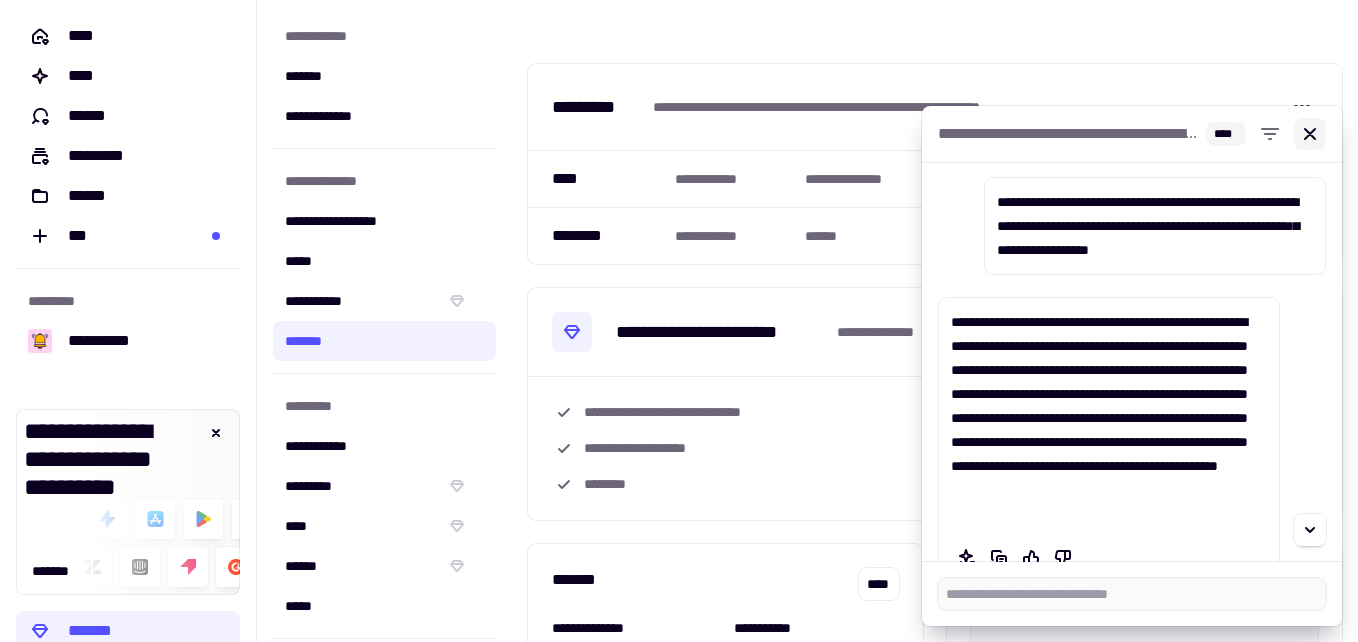 click 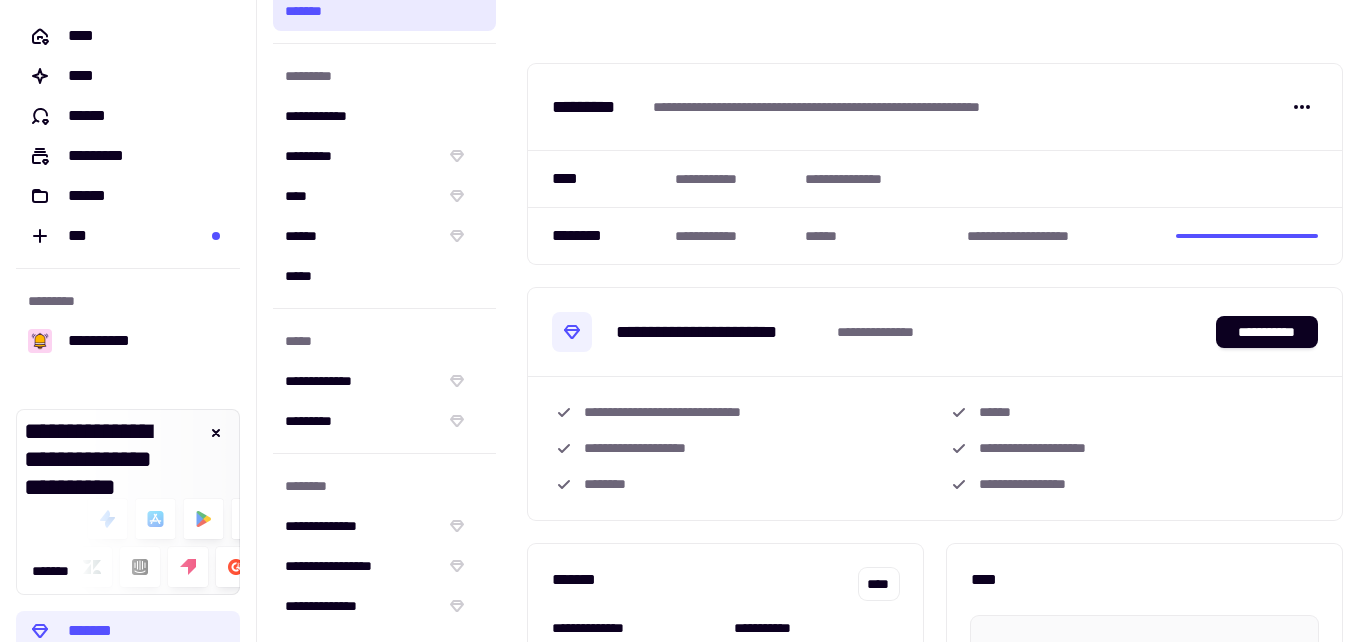 scroll, scrollTop: 0, scrollLeft: 0, axis: both 